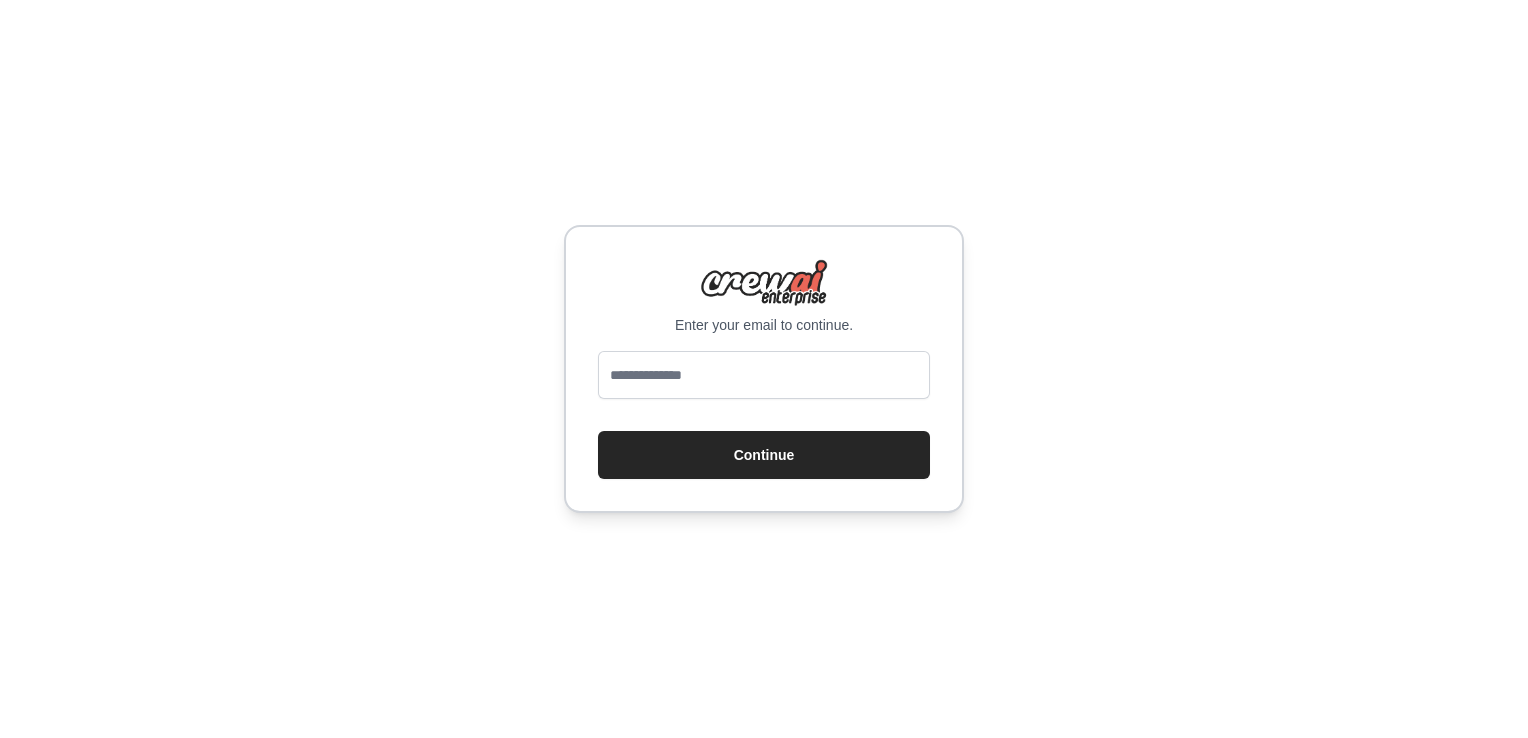 scroll, scrollTop: 0, scrollLeft: 0, axis: both 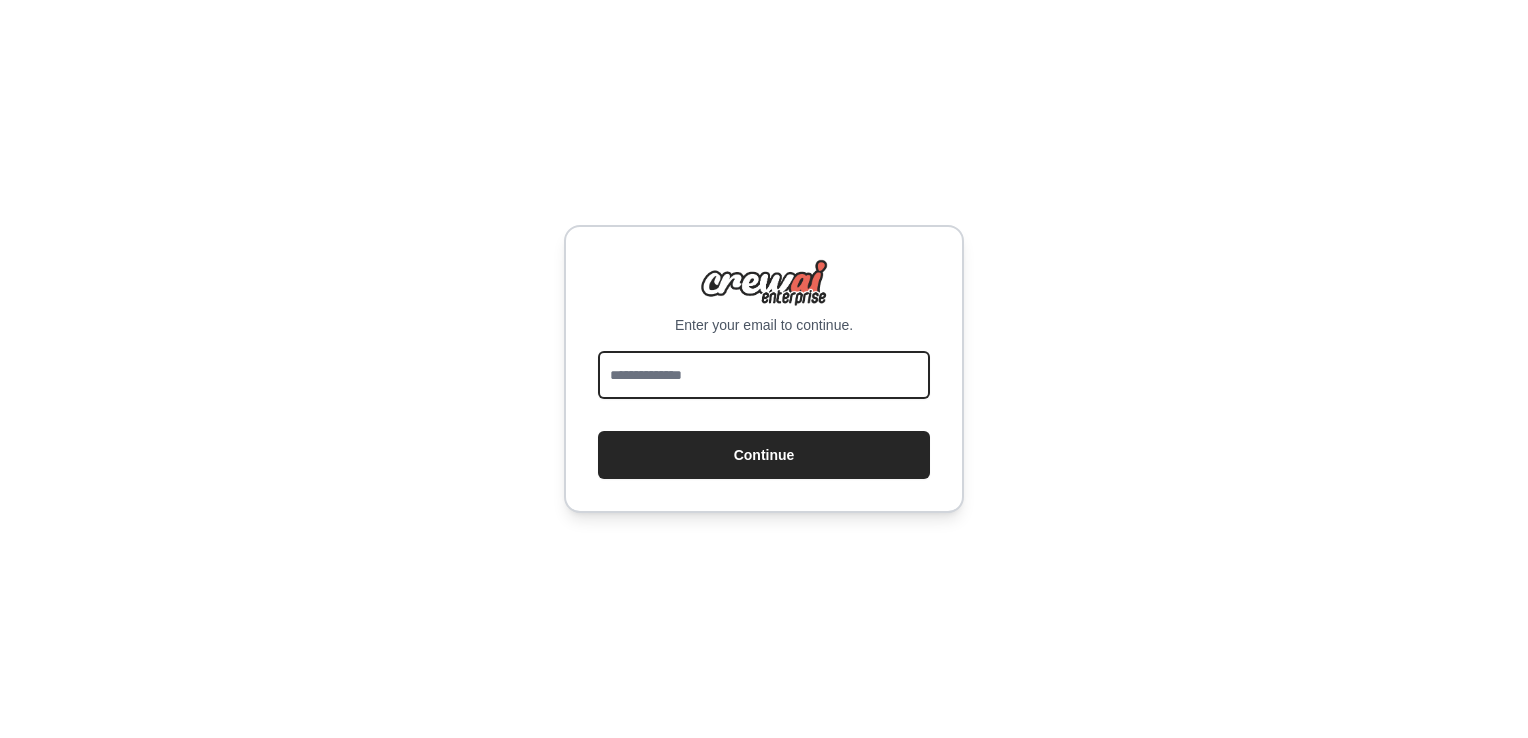click at bounding box center [764, 375] 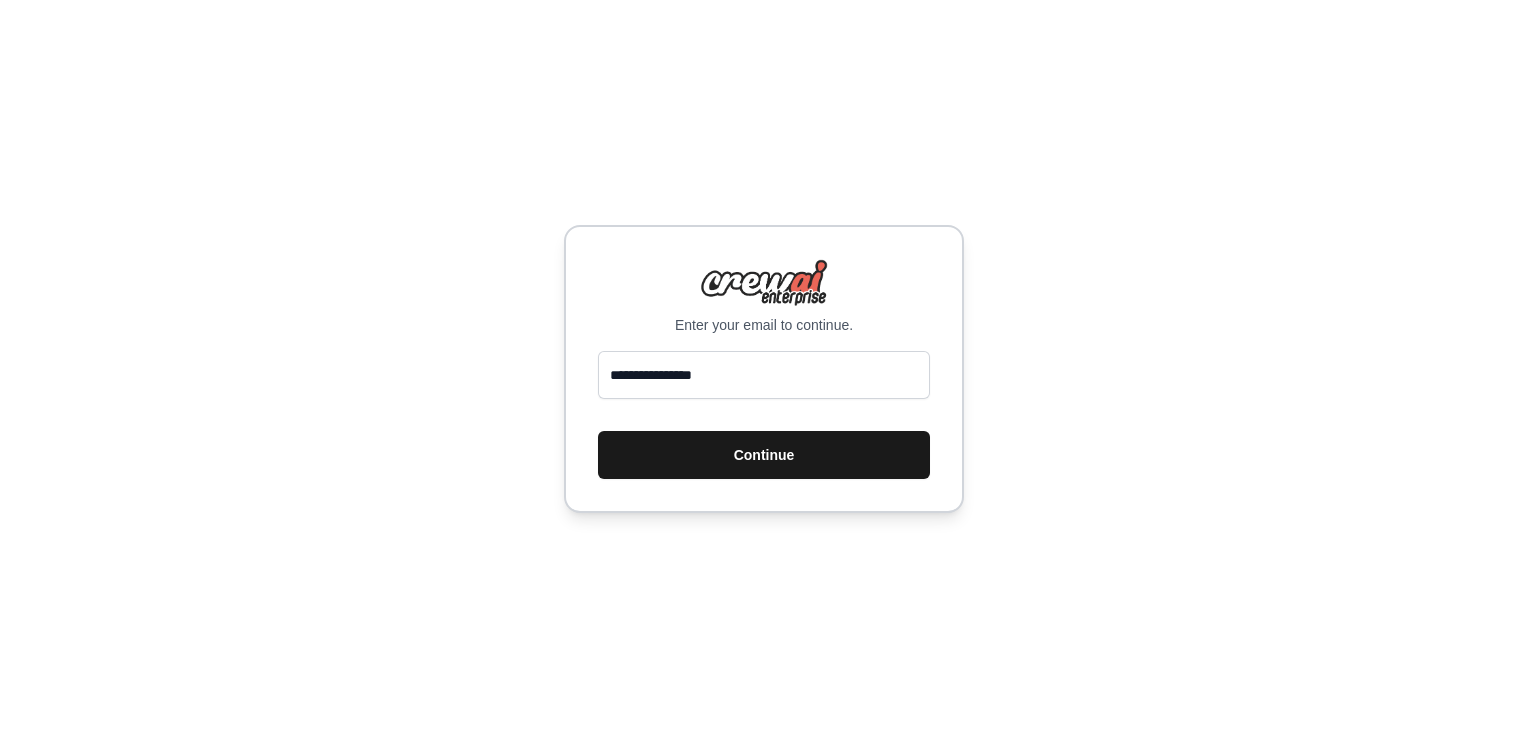 click on "Continue" at bounding box center [764, 455] 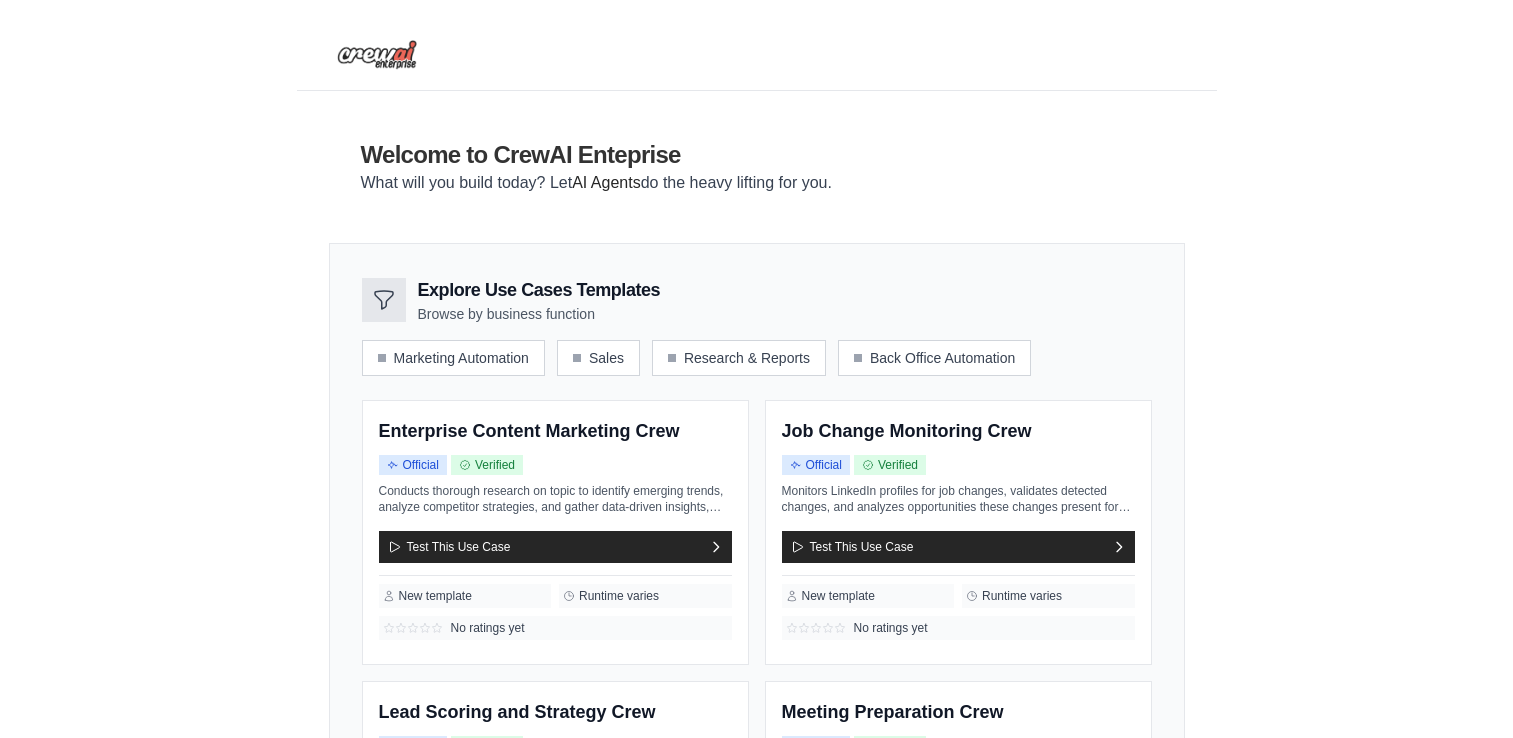 scroll, scrollTop: 0, scrollLeft: 0, axis: both 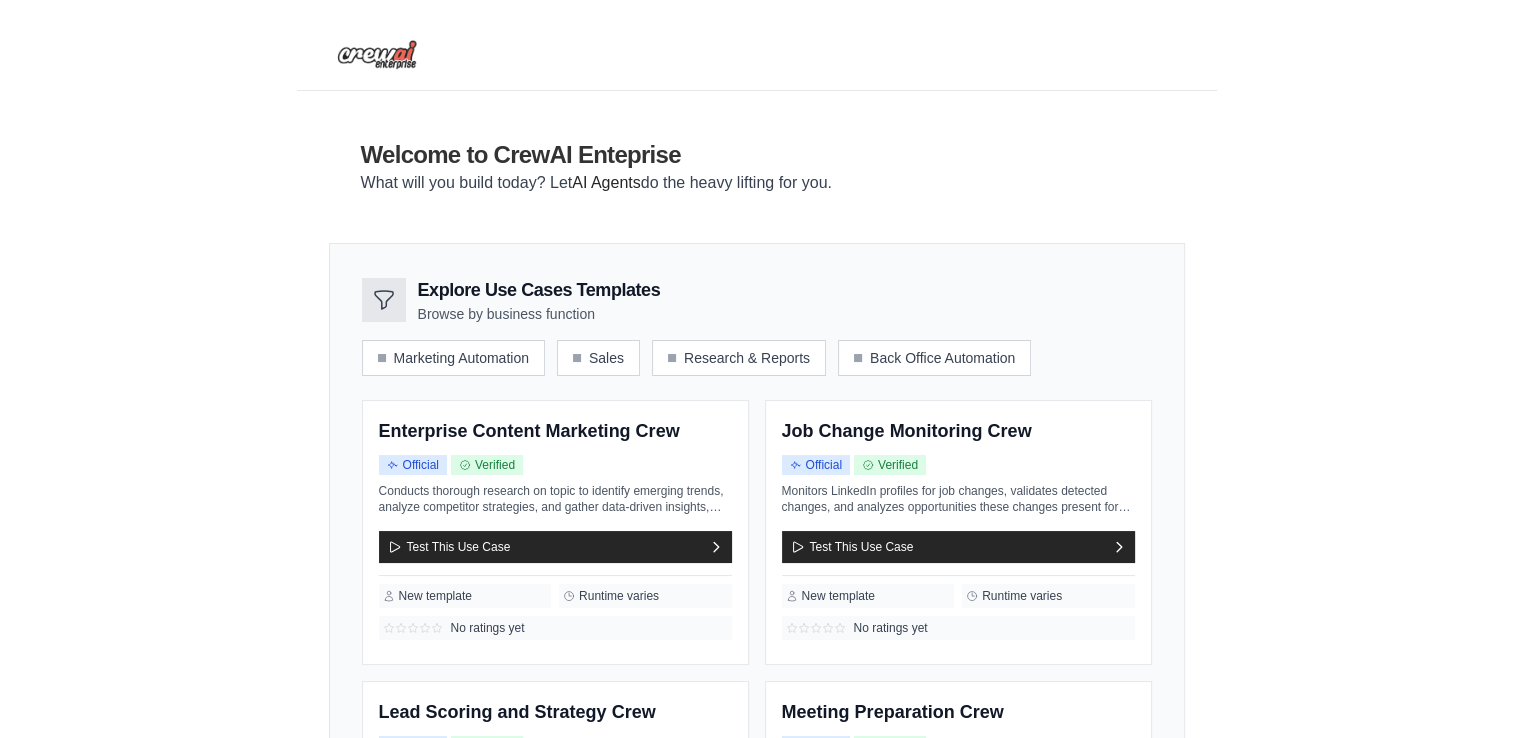 click 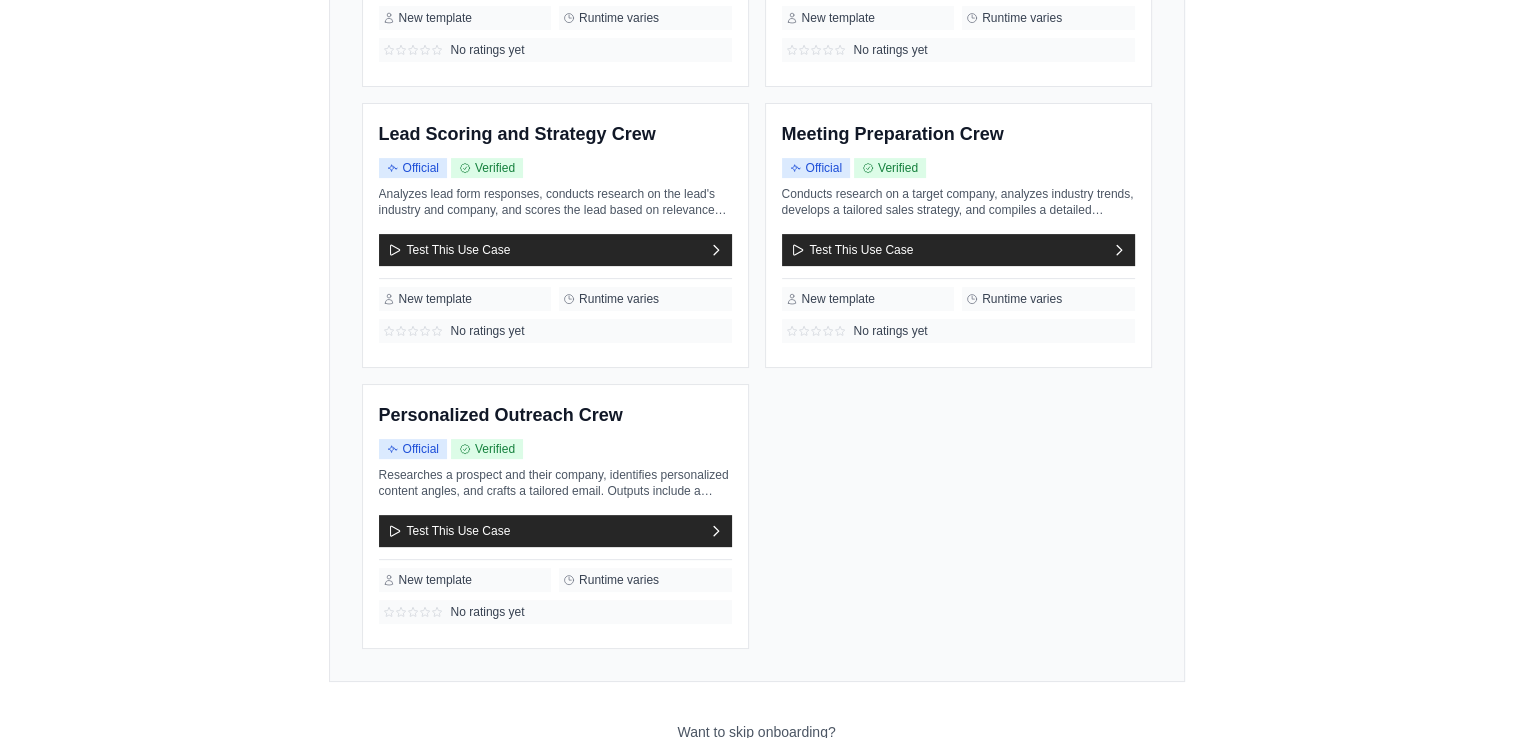 scroll, scrollTop: 660, scrollLeft: 0, axis: vertical 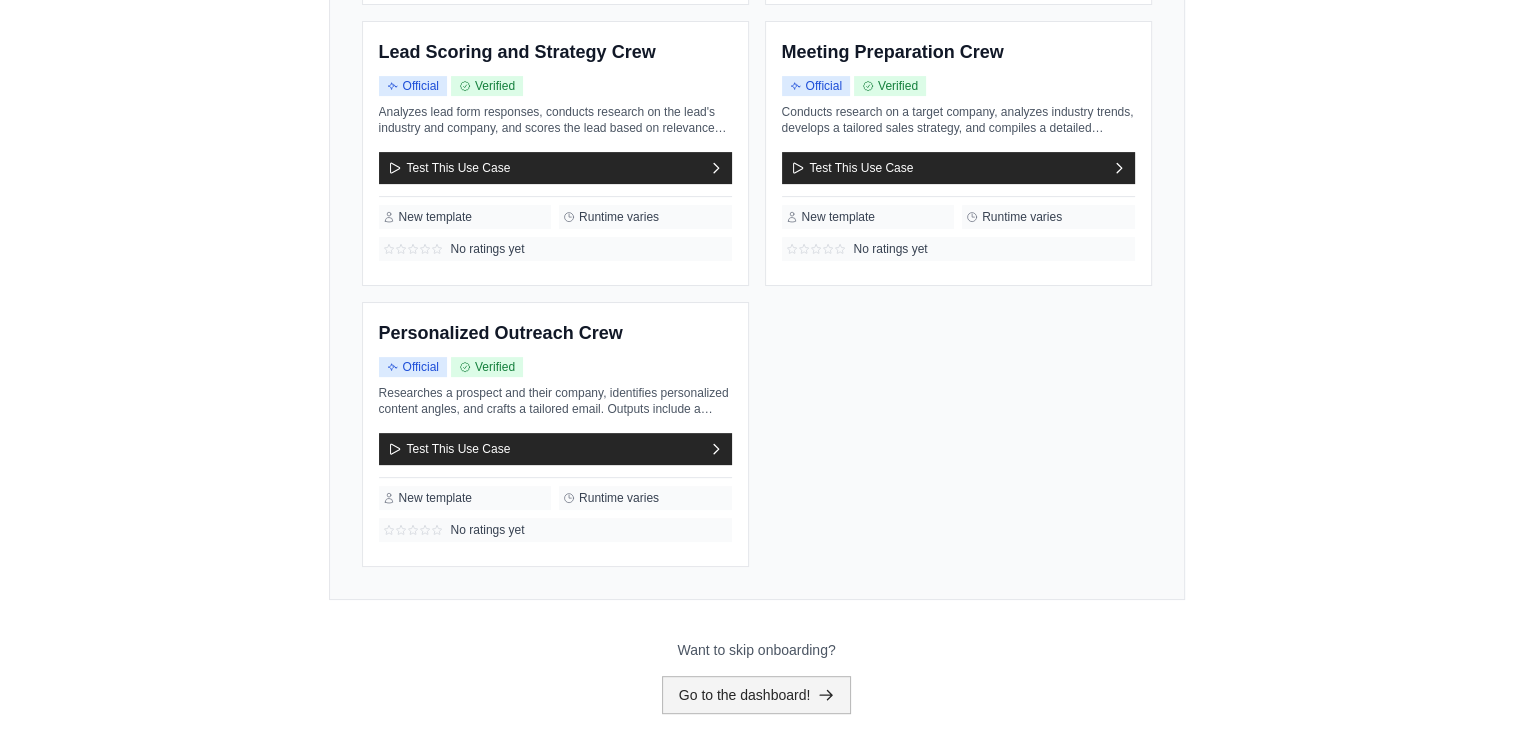 click on "Go to the dashboard!" at bounding box center (757, 695) 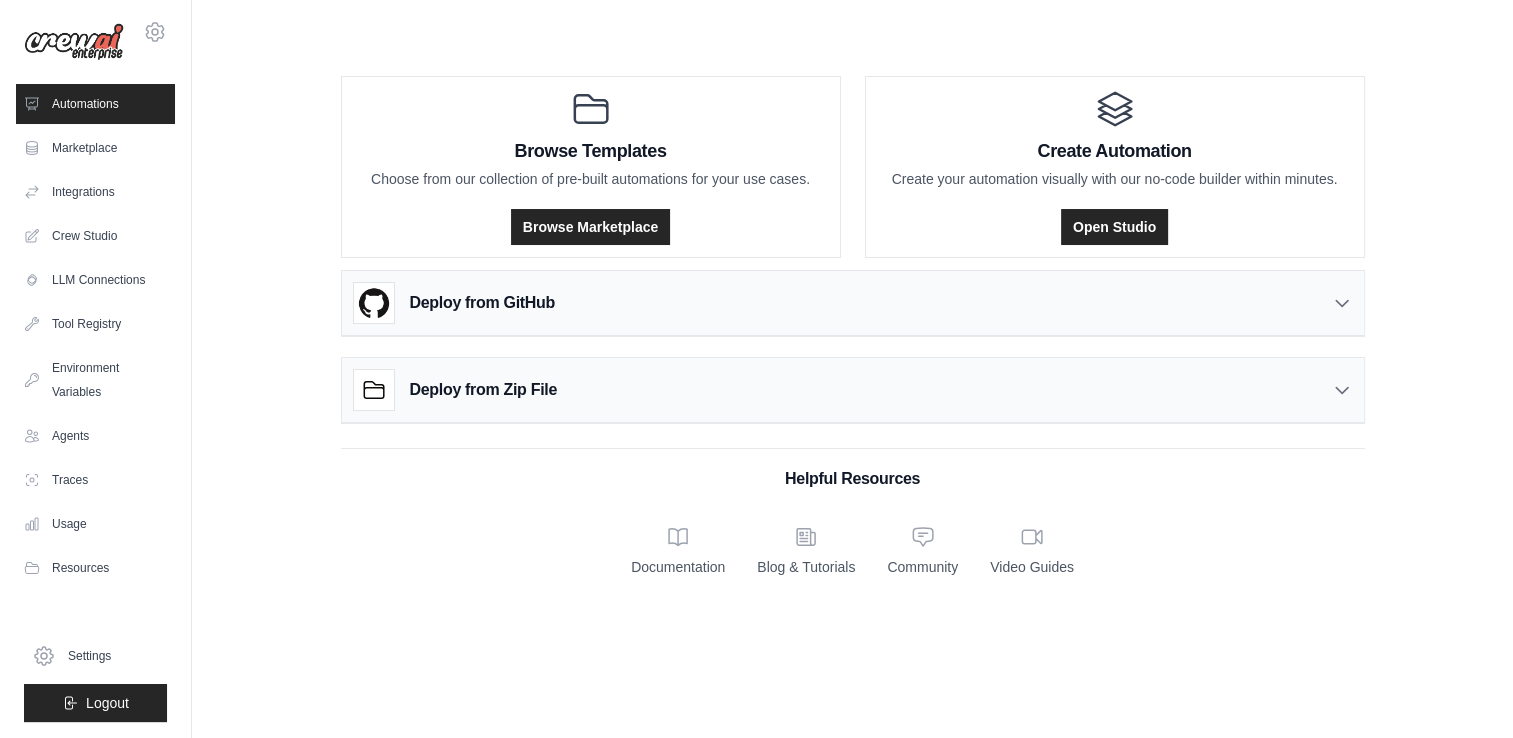 scroll, scrollTop: 0, scrollLeft: 0, axis: both 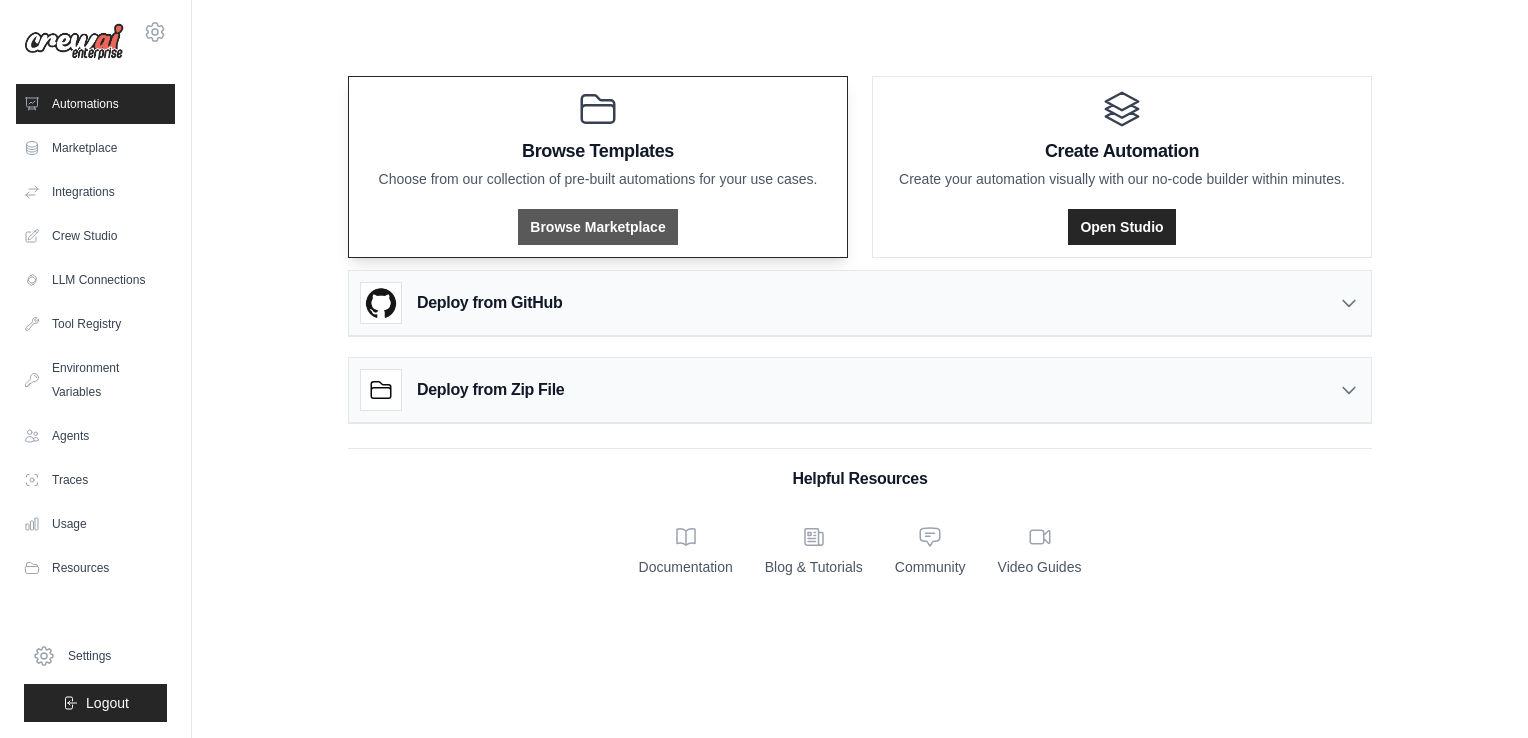 click on "Browse Marketplace" at bounding box center [597, 227] 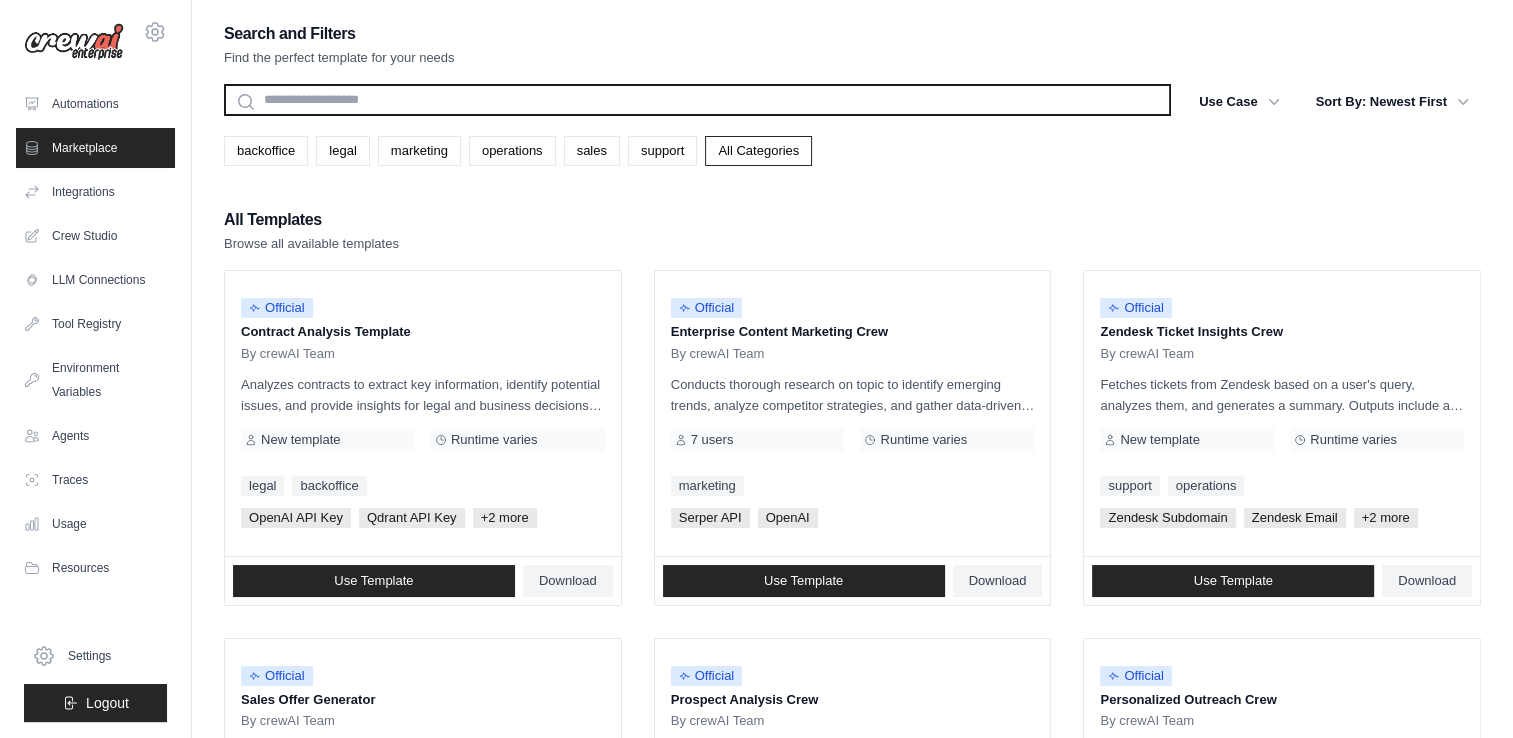 click at bounding box center [697, 100] 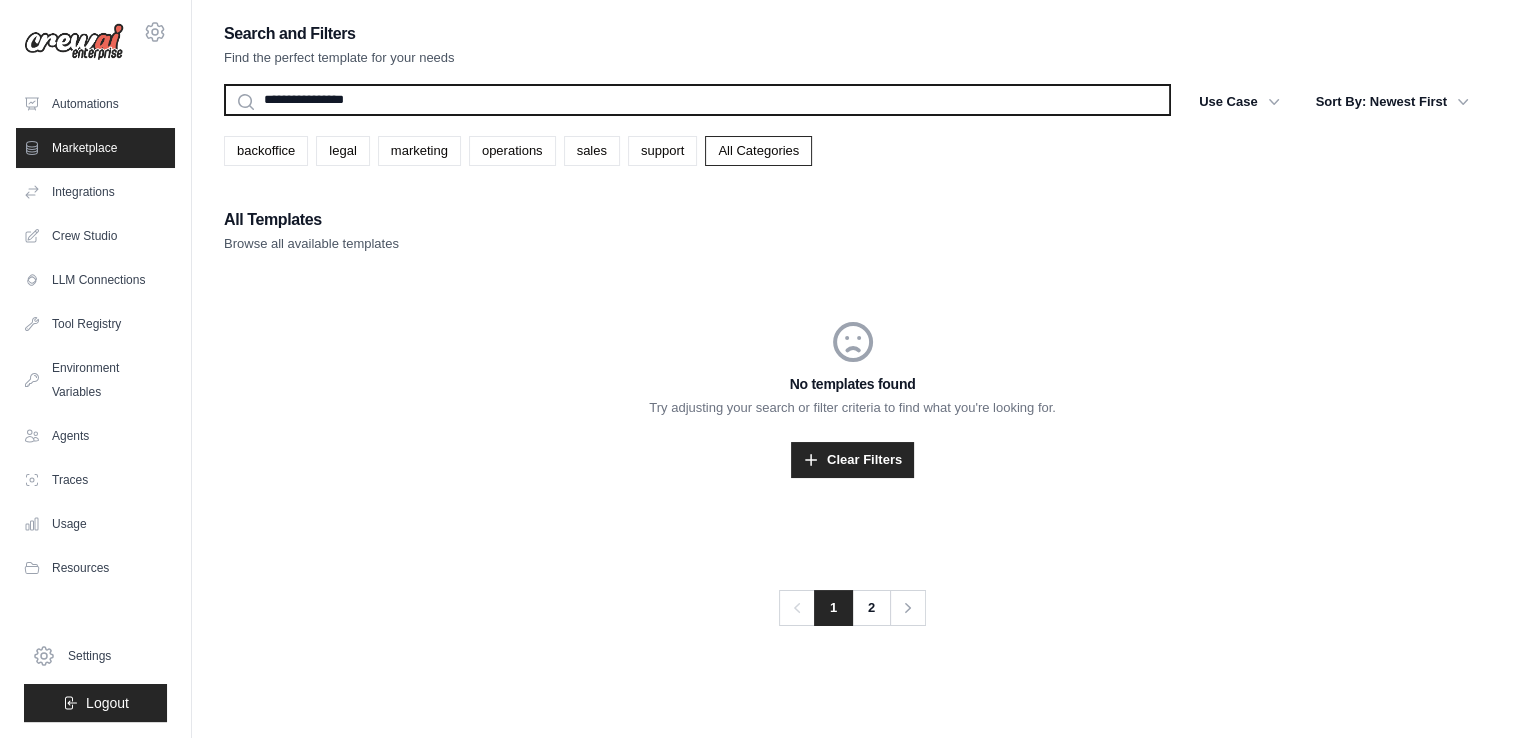 type on "**********" 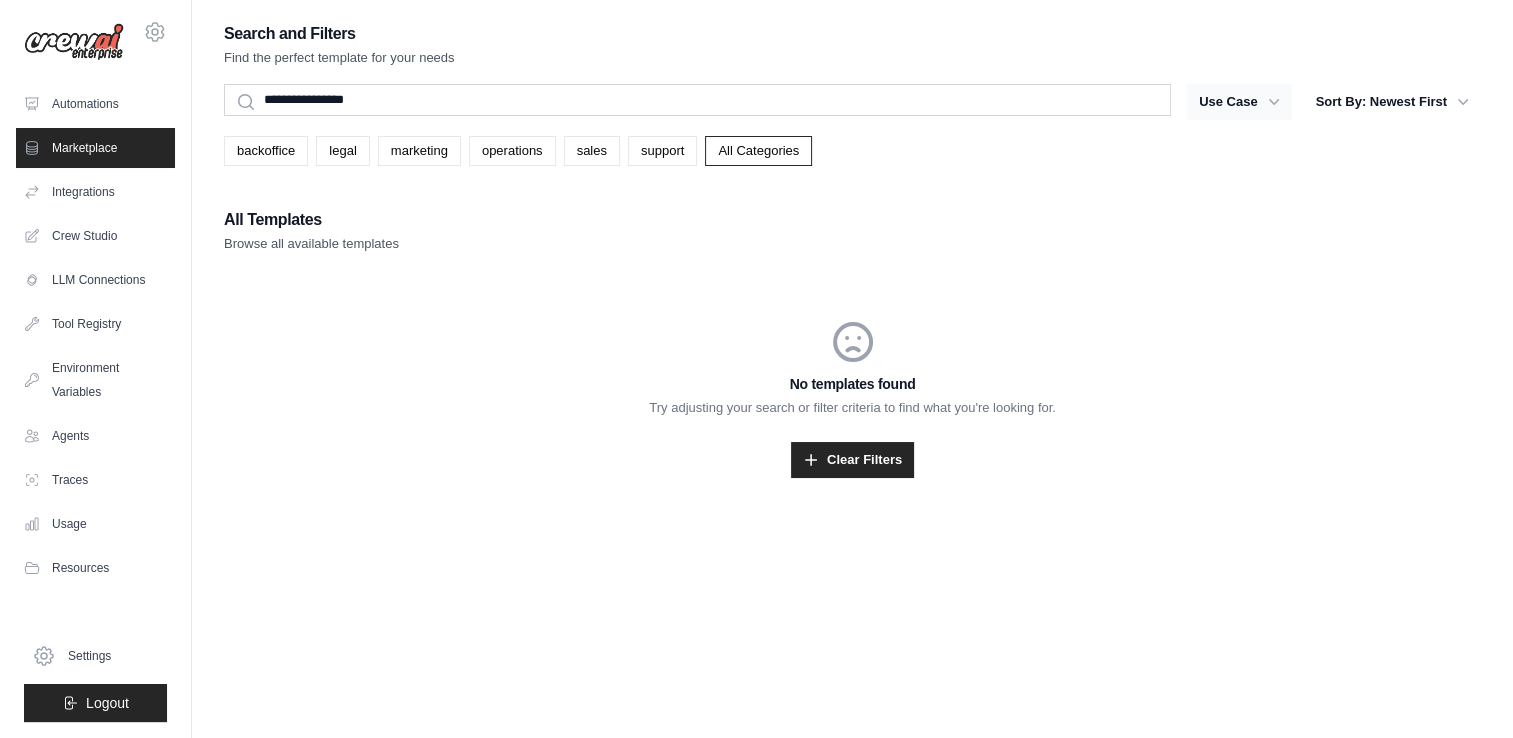 click on "Use Case" at bounding box center [1239, 102] 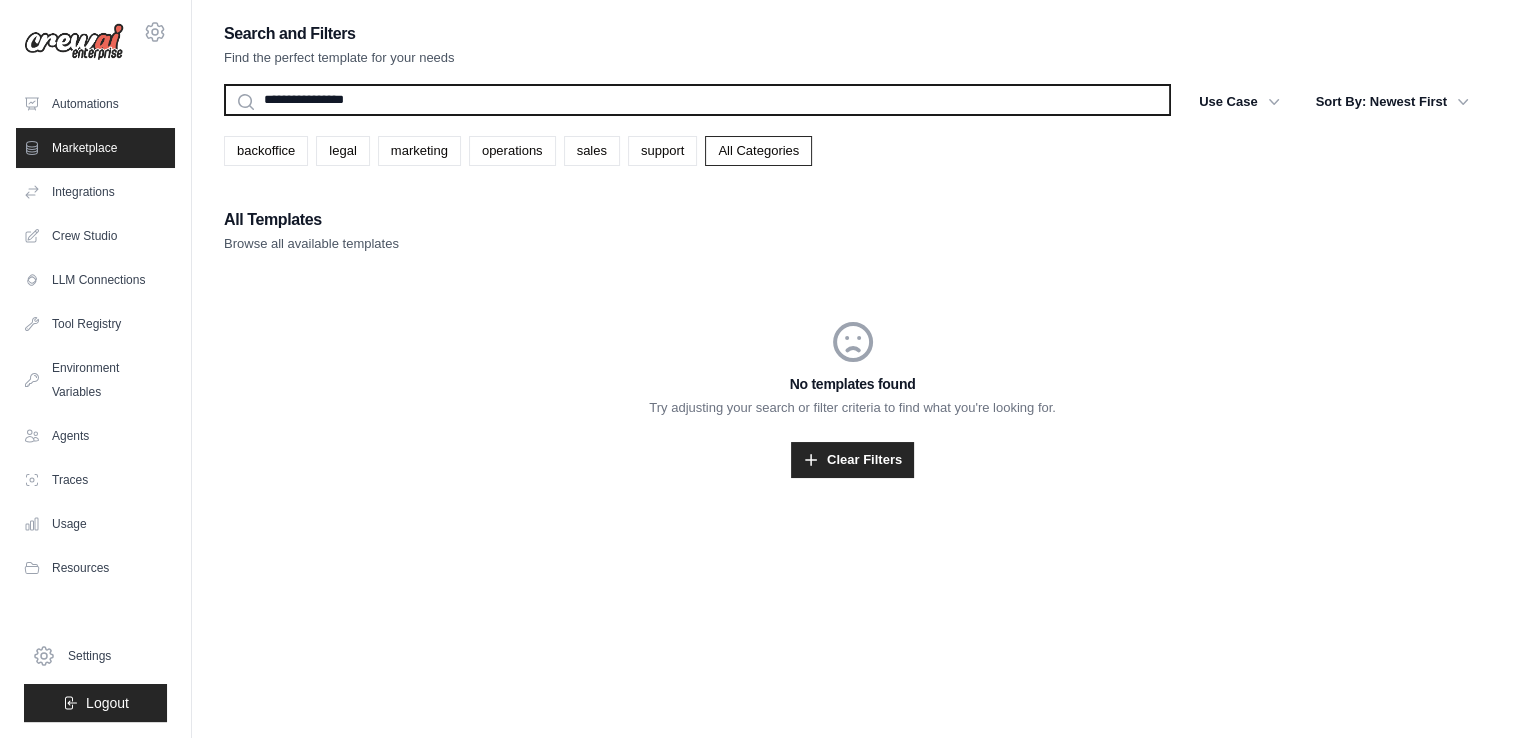 click on "**********" at bounding box center (697, 100) 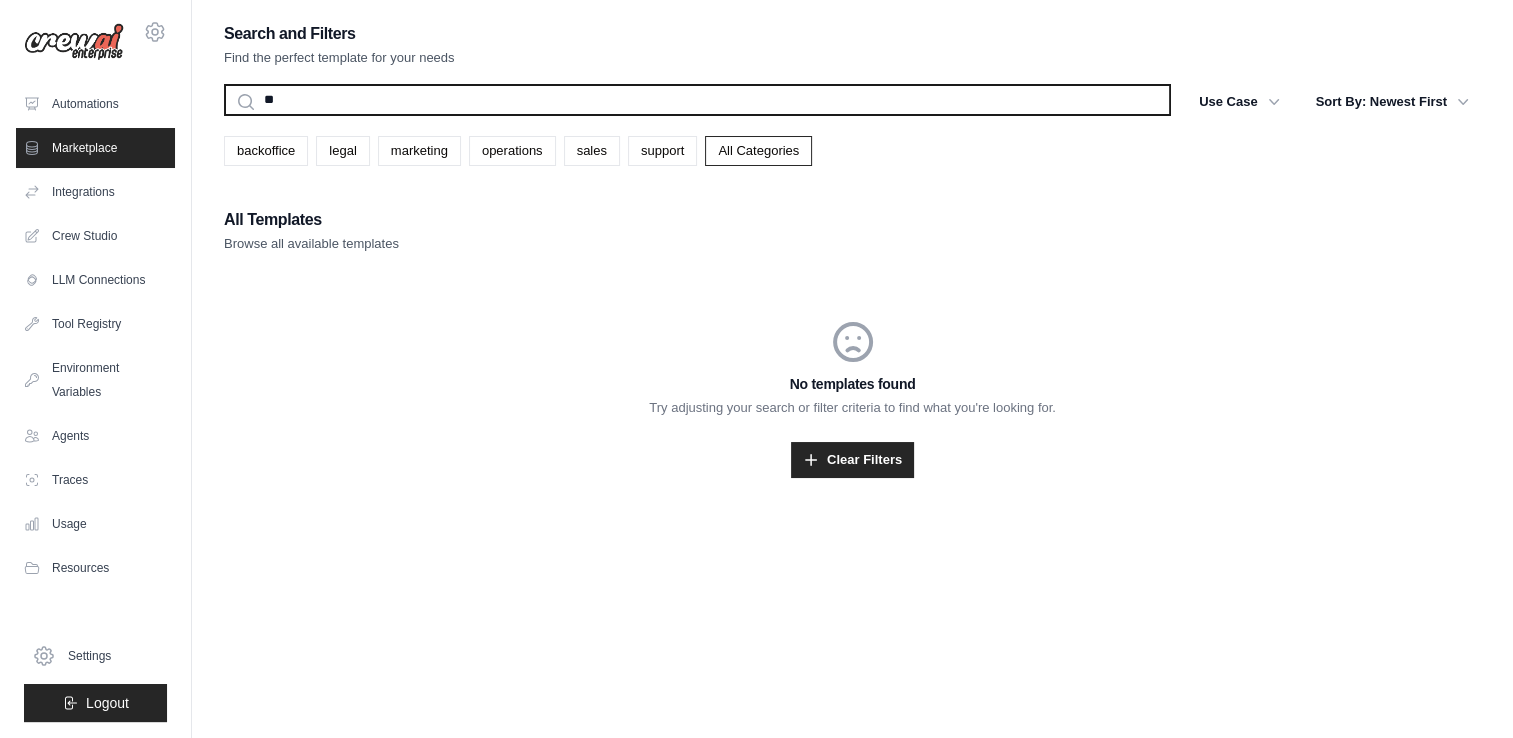type on "*" 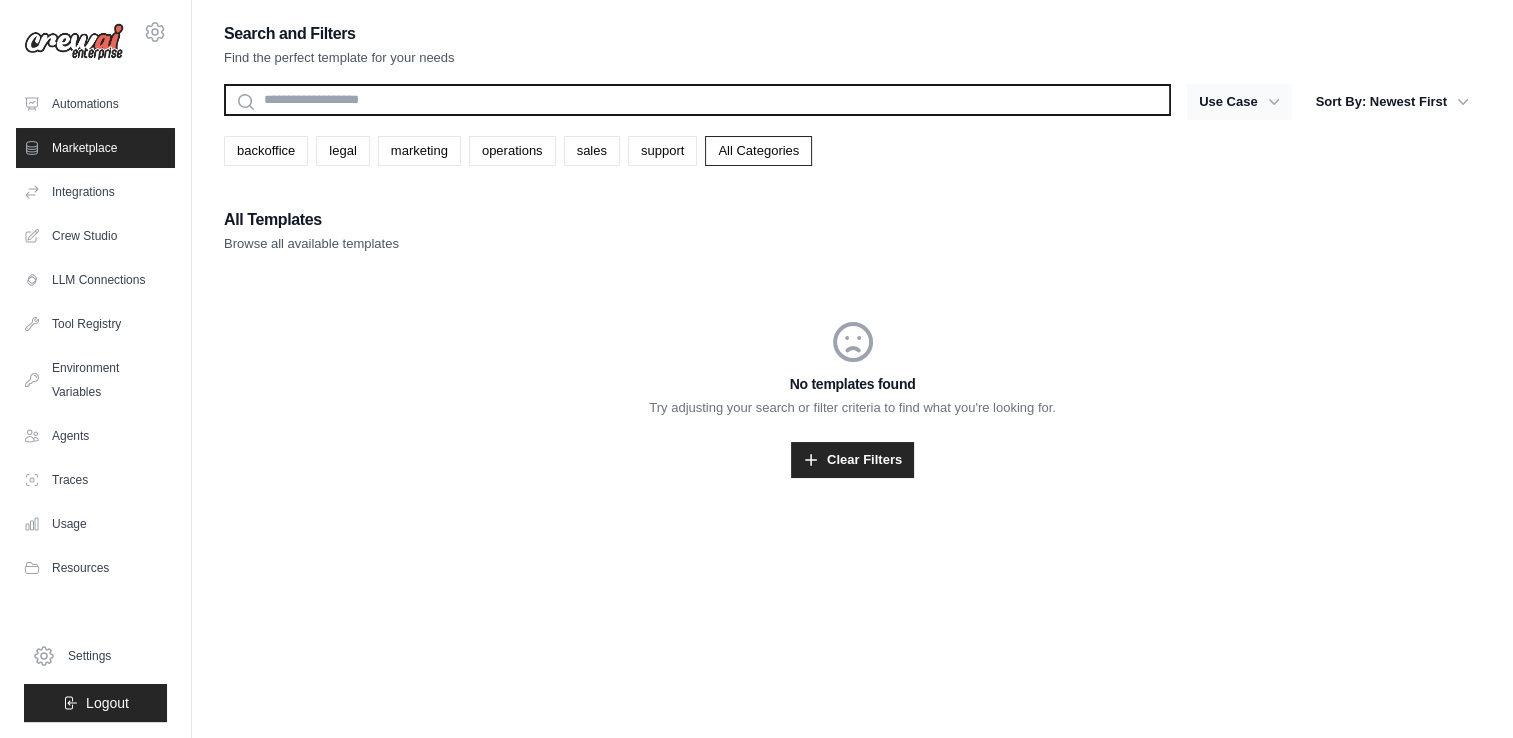 type 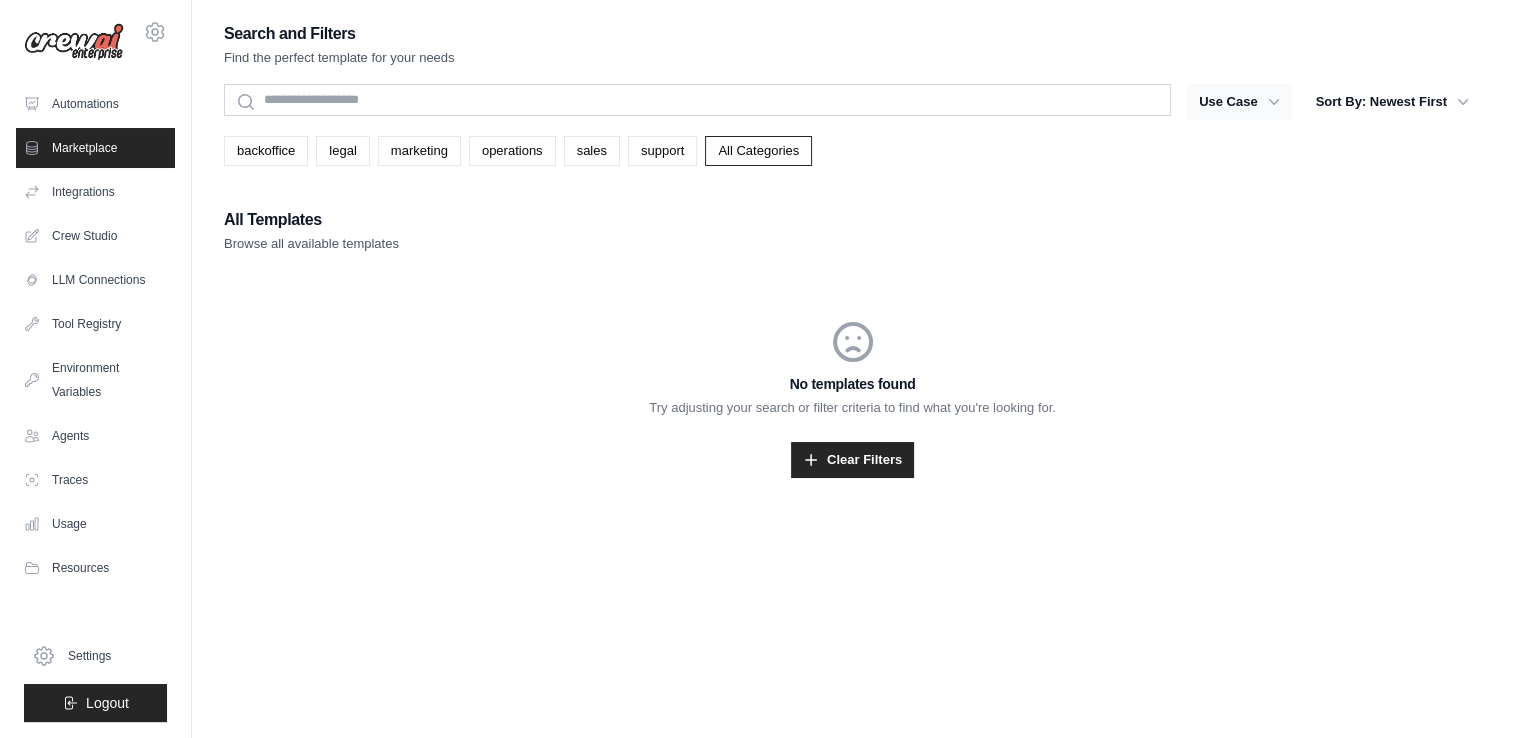 click on "Use Case" at bounding box center [1239, 102] 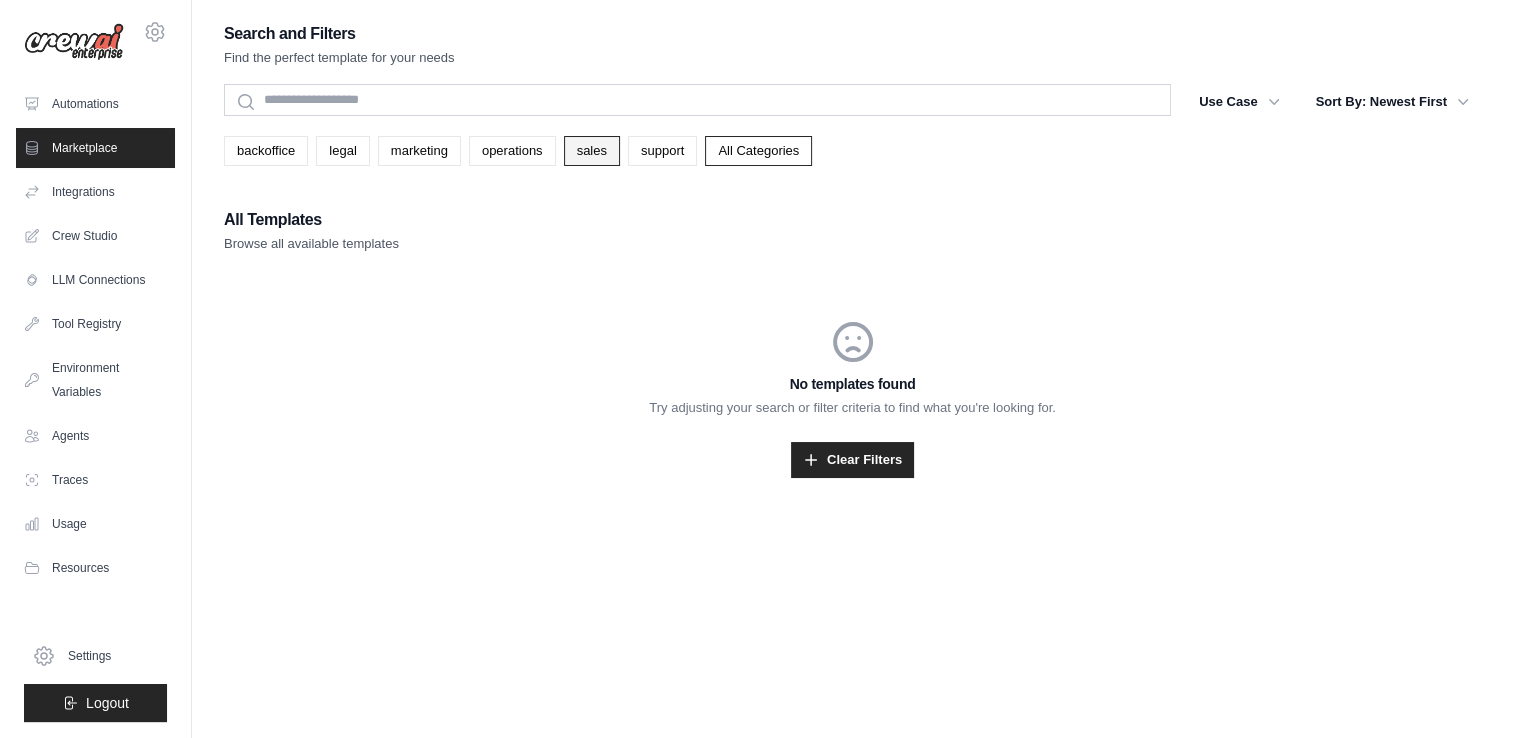 click on "sales" at bounding box center [592, 151] 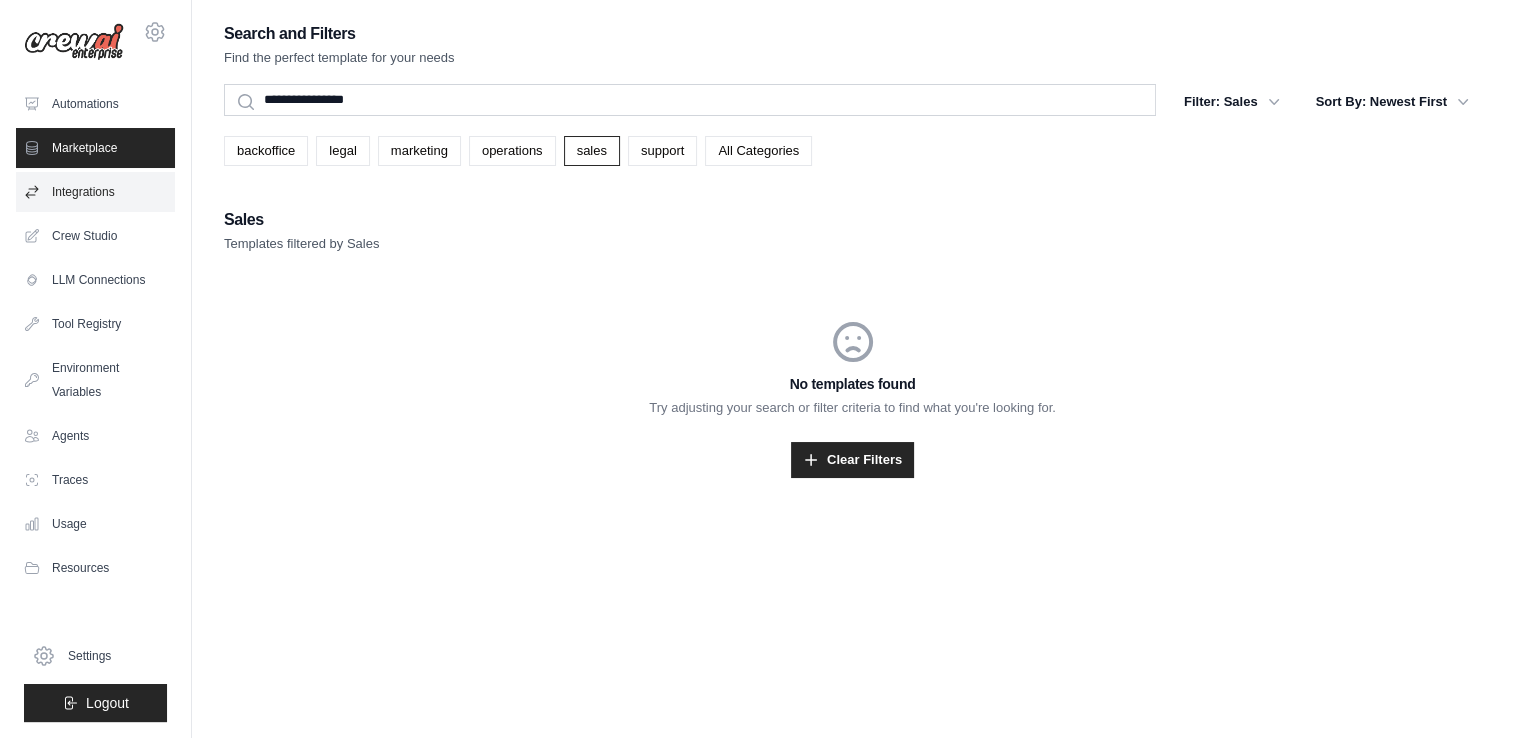 scroll, scrollTop: 40, scrollLeft: 0, axis: vertical 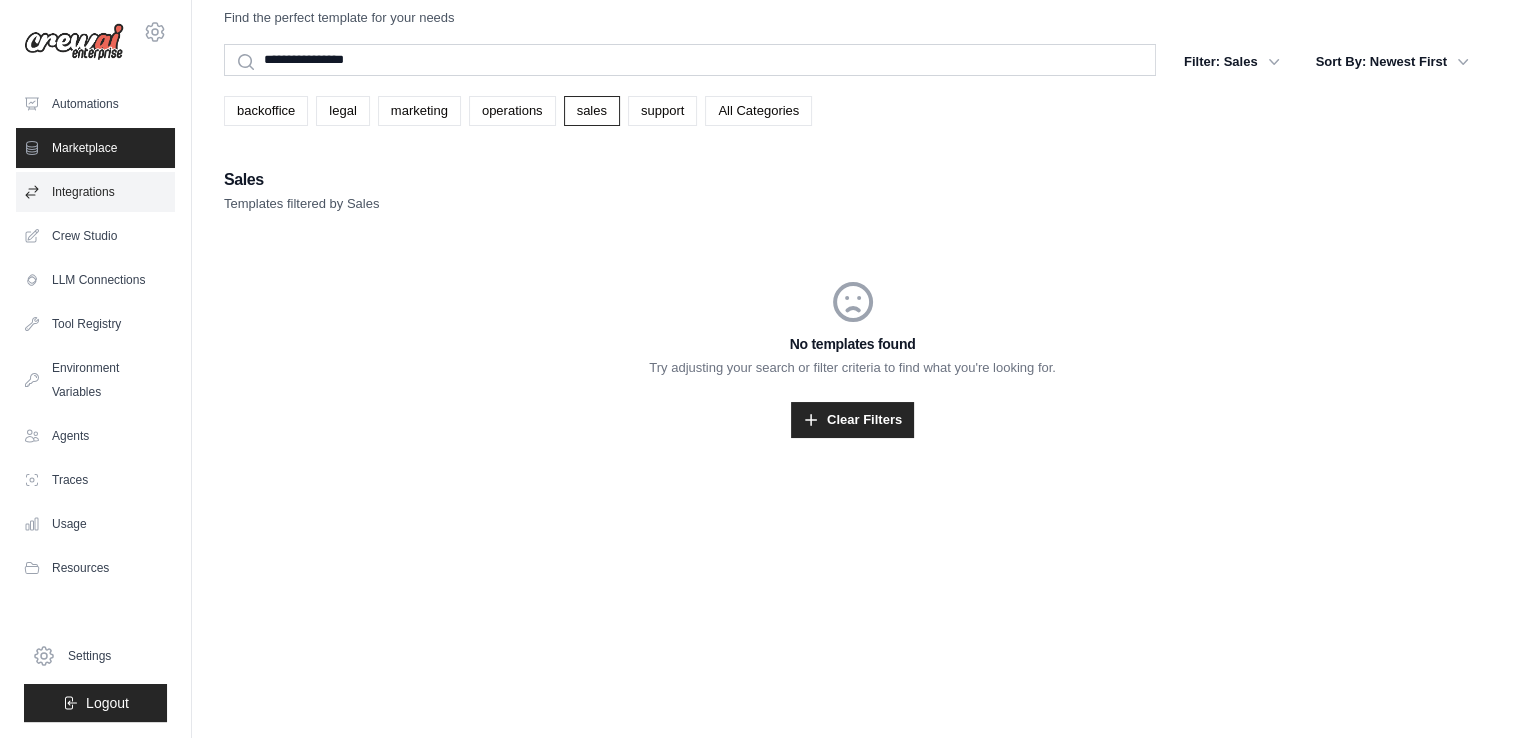 click on "Integrations" at bounding box center [95, 192] 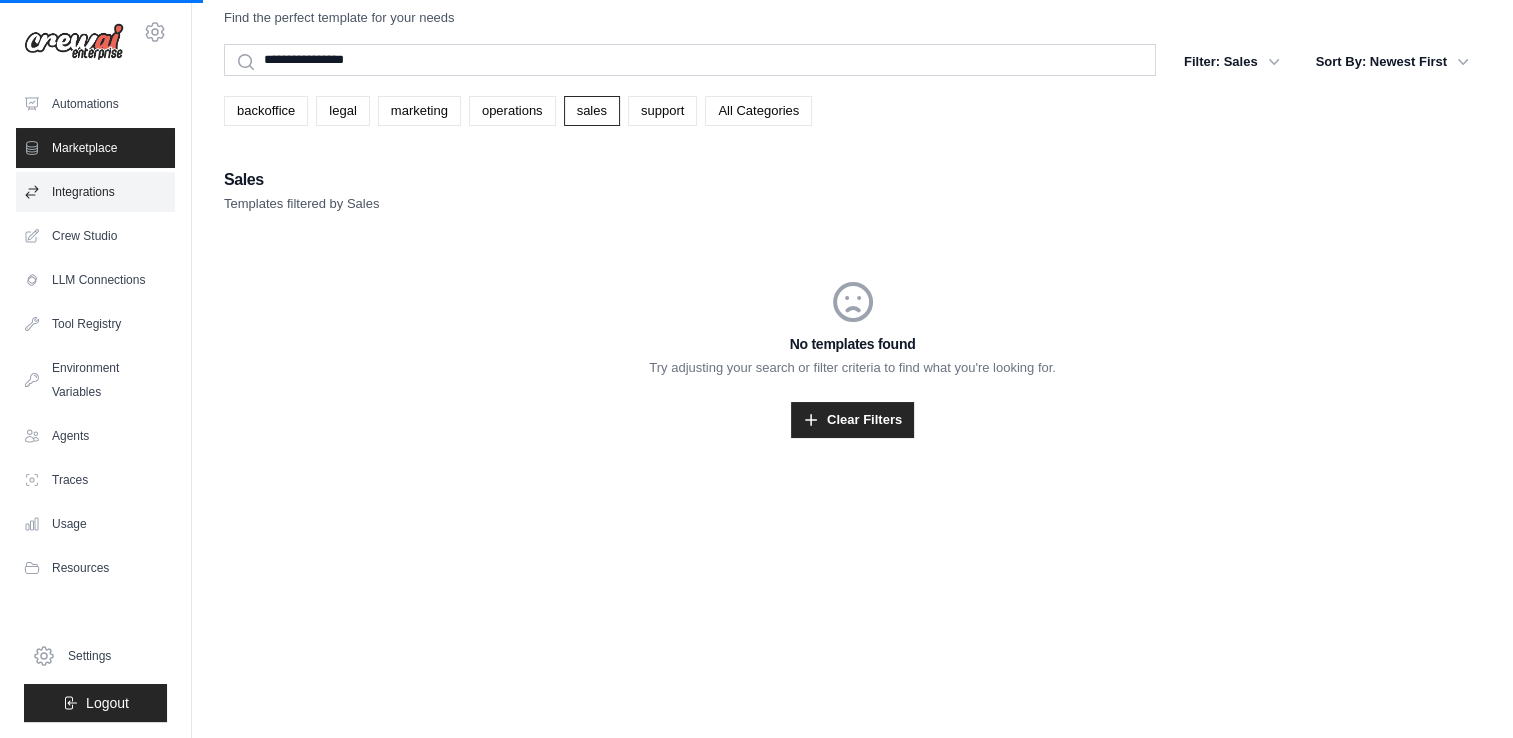 scroll, scrollTop: 0, scrollLeft: 0, axis: both 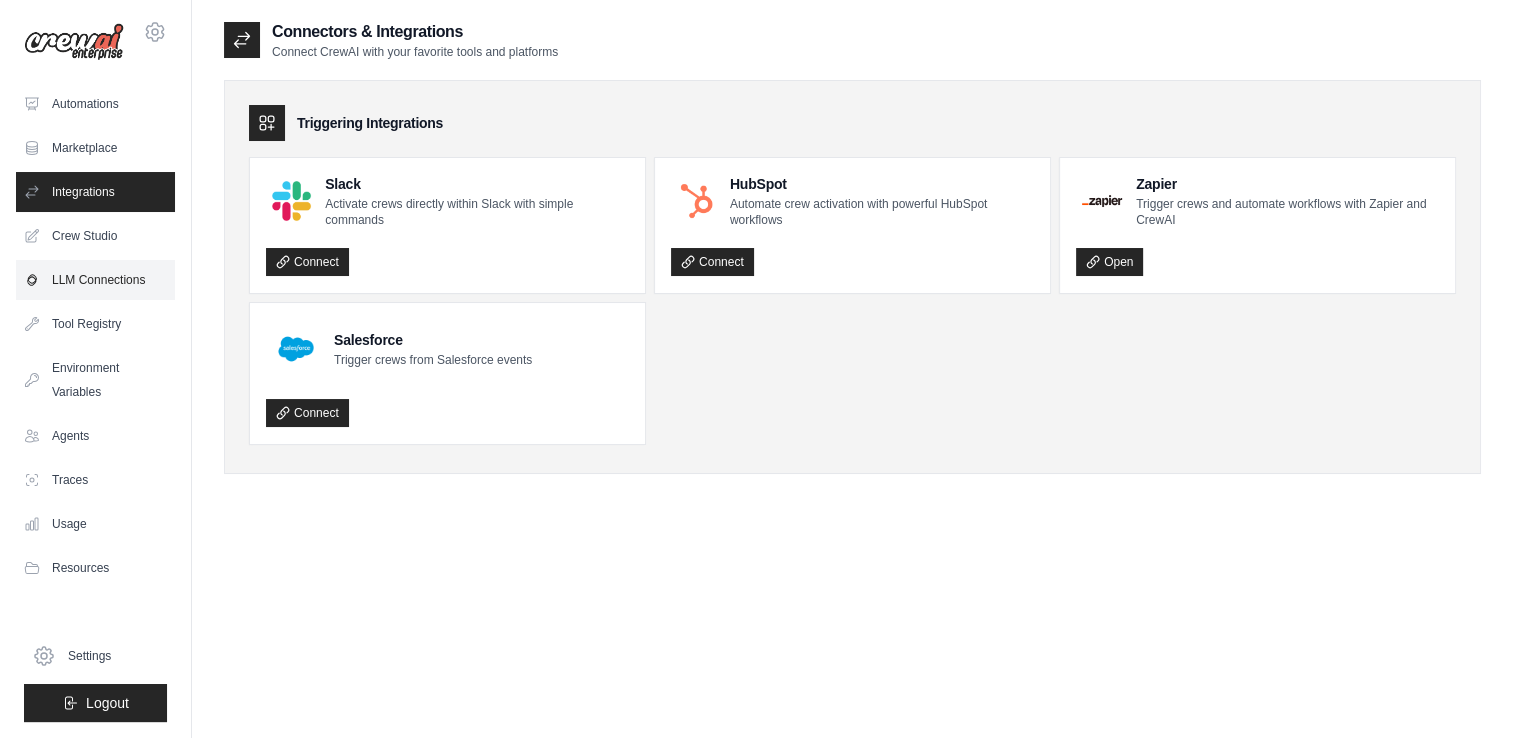 click on "LLM Connections" at bounding box center (95, 280) 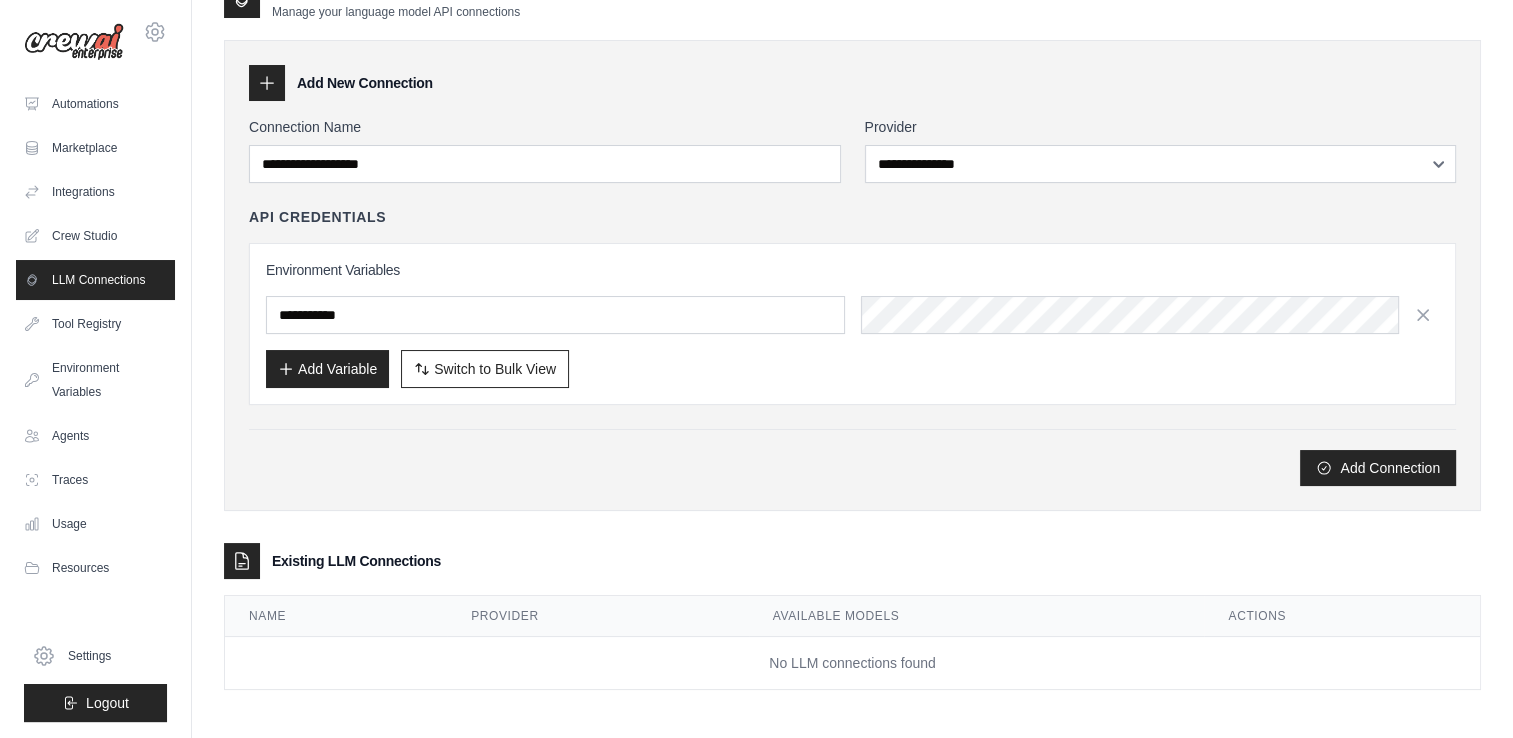 scroll, scrollTop: 0, scrollLeft: 0, axis: both 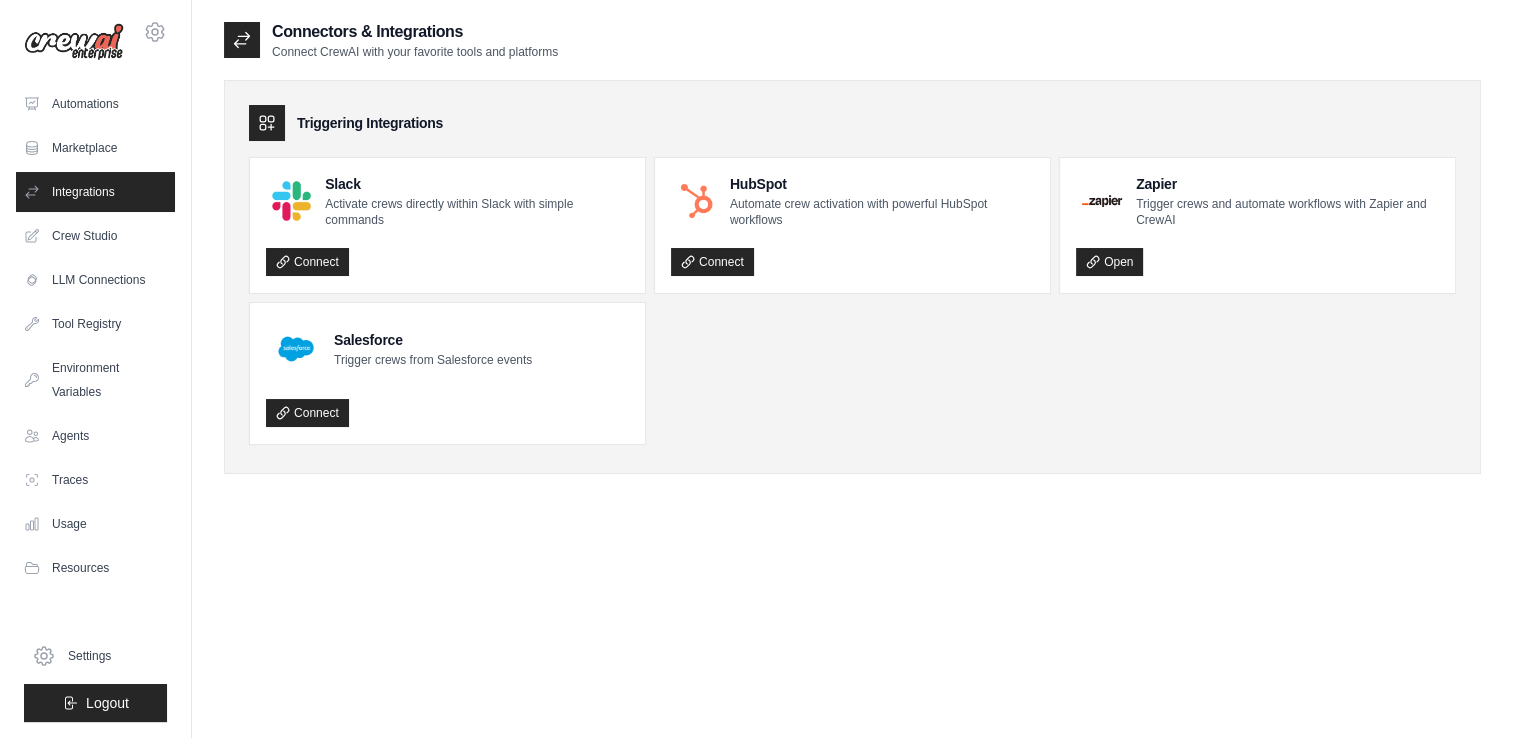 click on "Activate crews directly within Slack with simple commands" at bounding box center [477, 212] 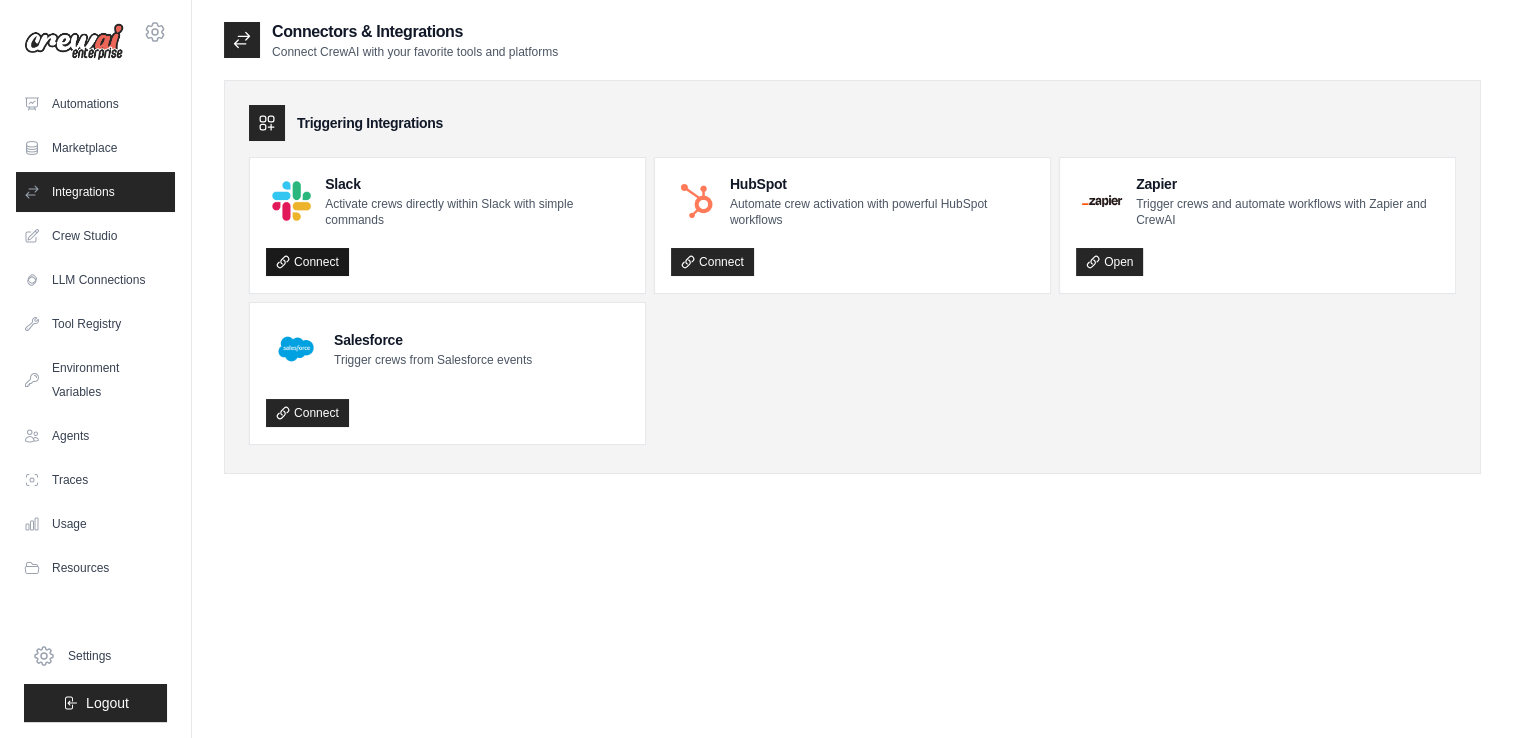 click on "Connect" at bounding box center (307, 262) 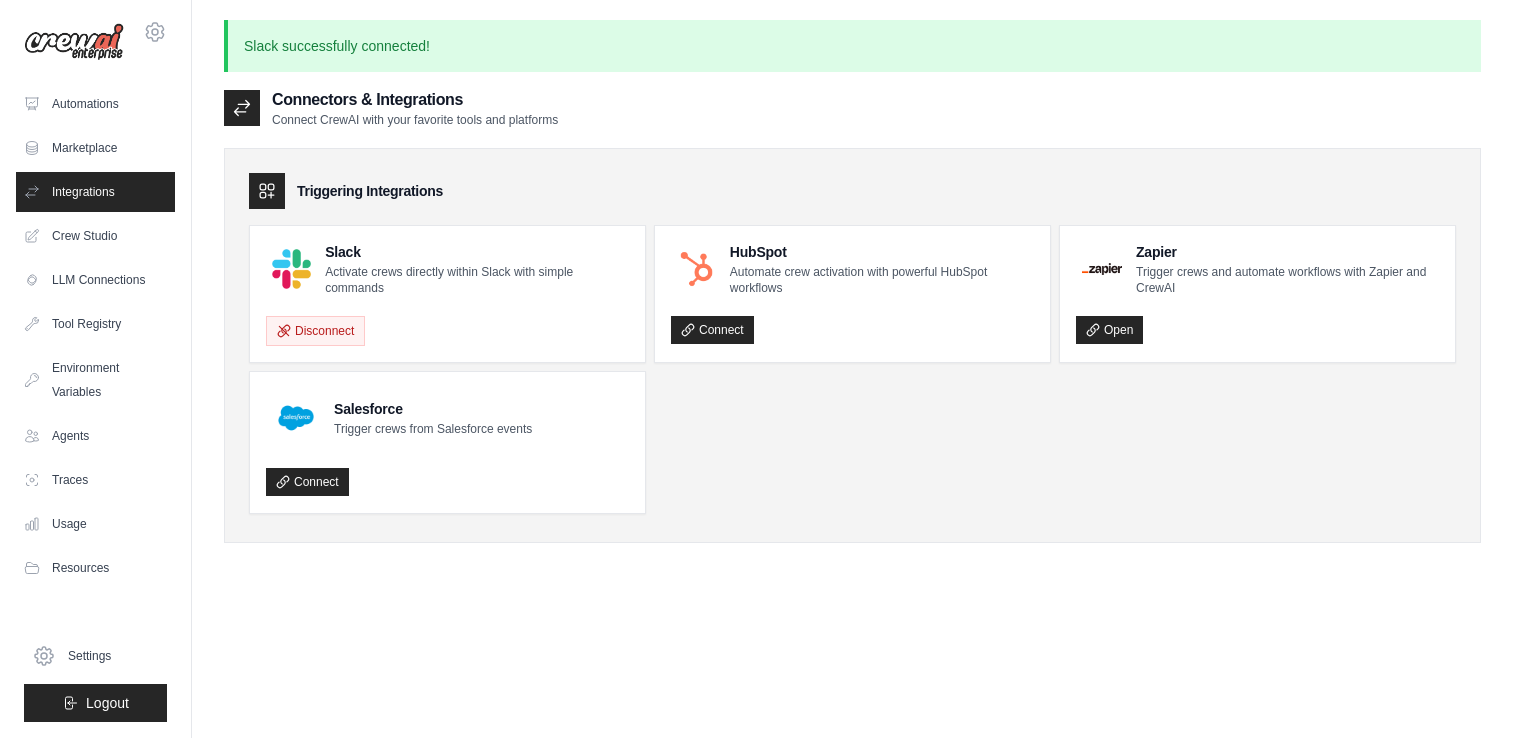 scroll, scrollTop: 0, scrollLeft: 0, axis: both 